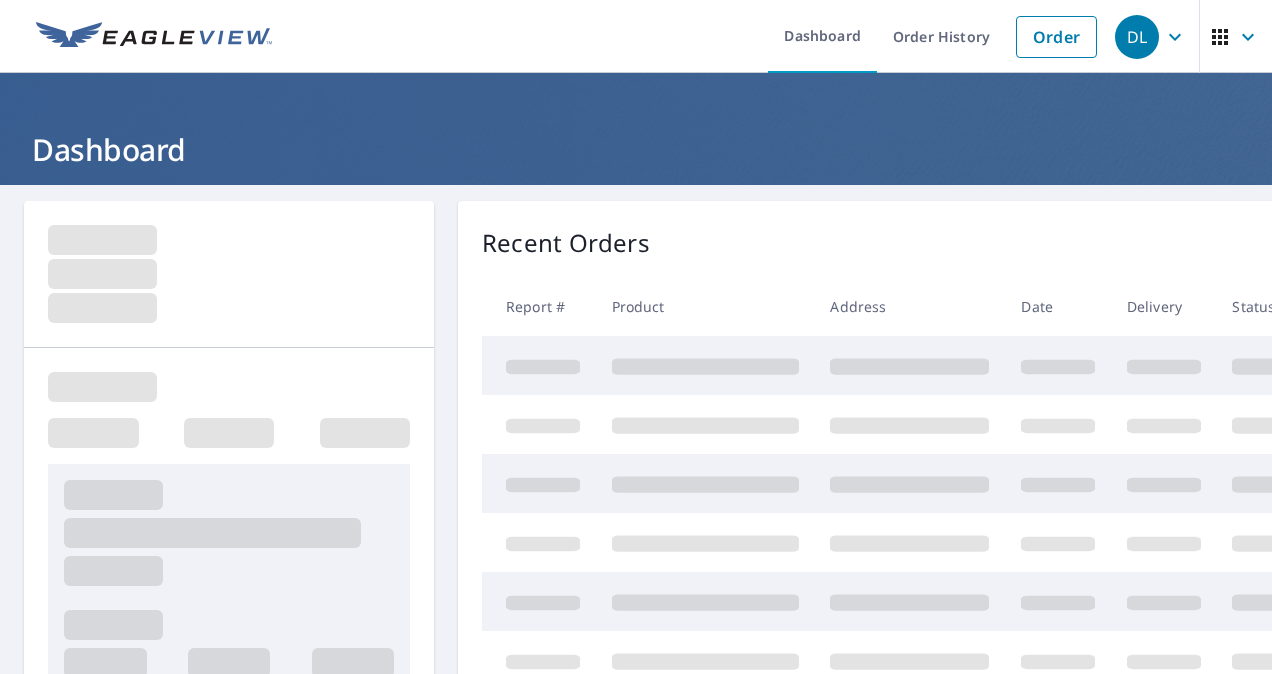 scroll, scrollTop: 0, scrollLeft: 0, axis: both 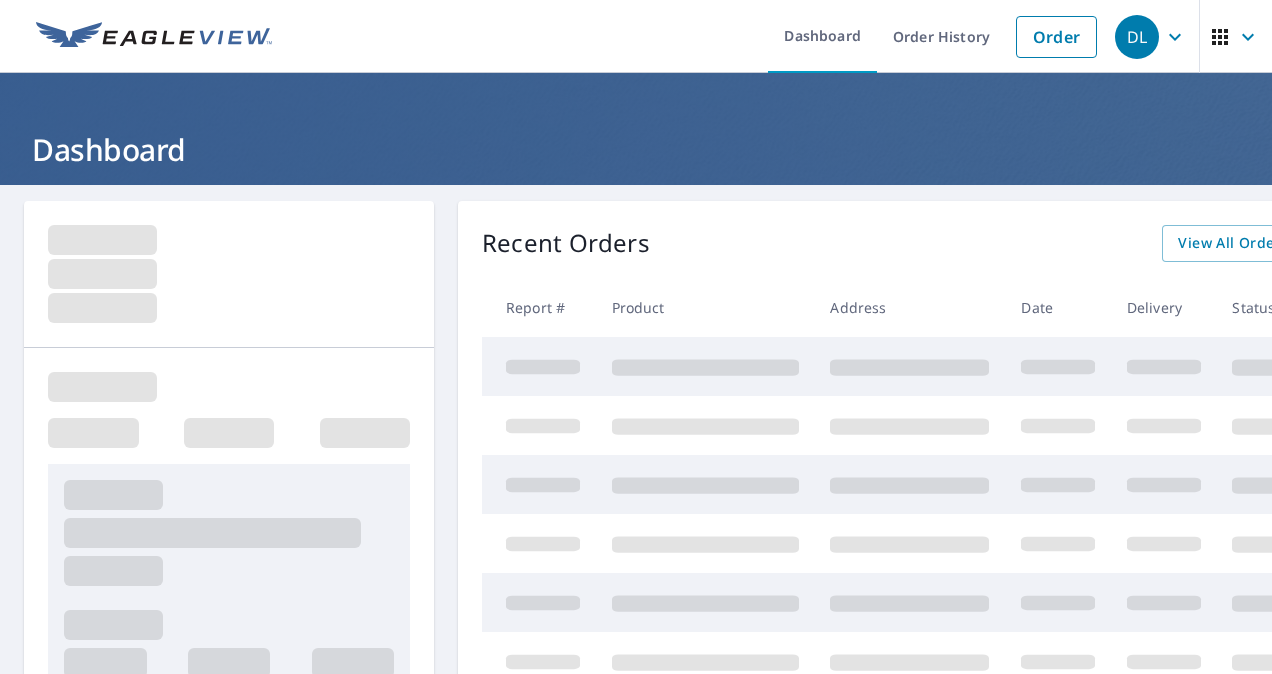click at bounding box center (909, 485) 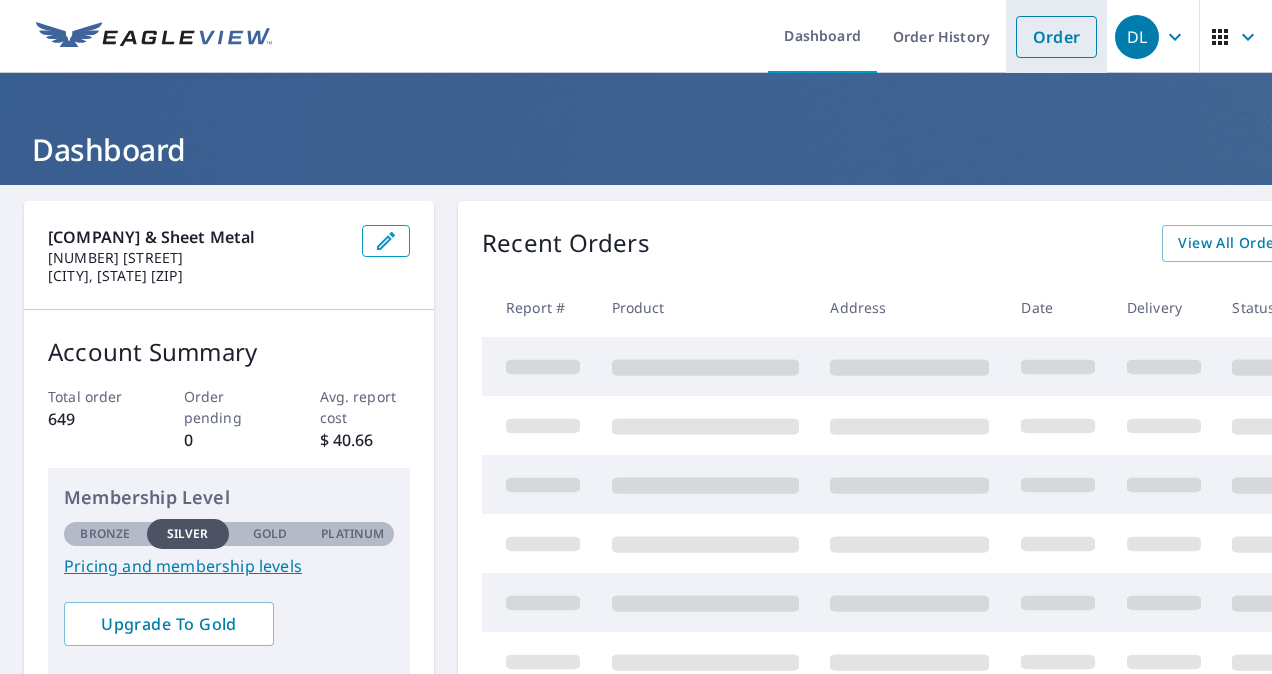 click on "Order" at bounding box center (1056, 37) 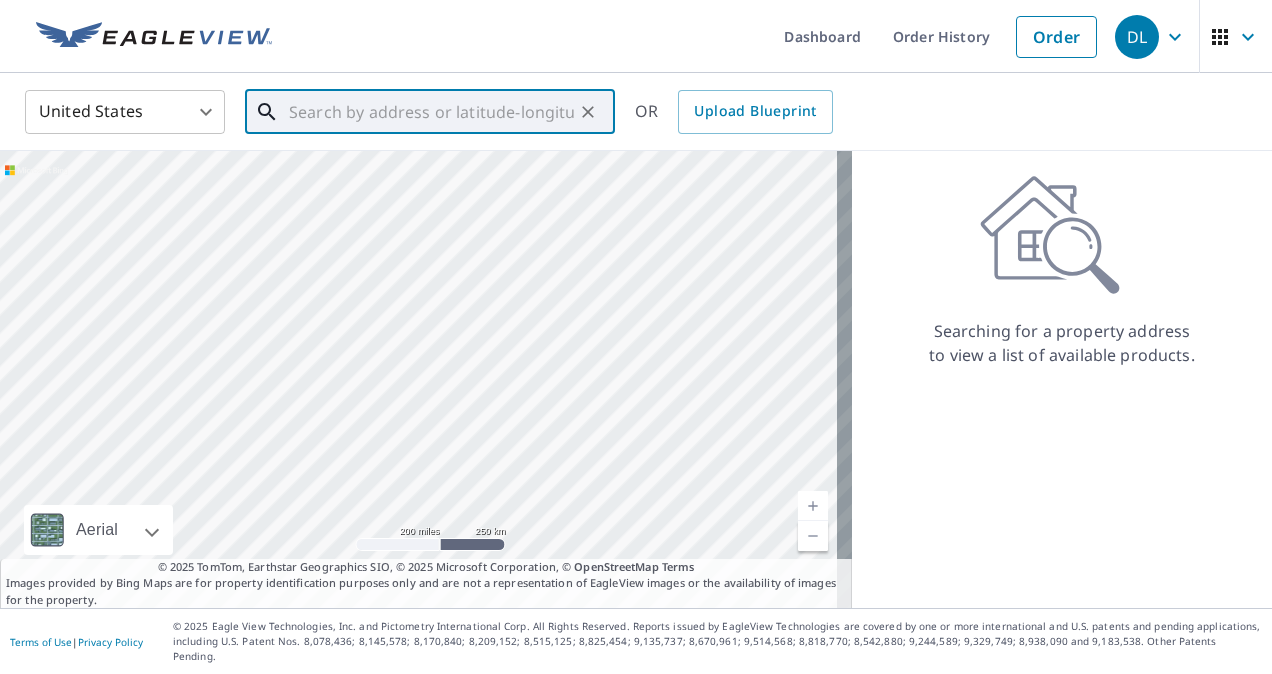 click at bounding box center [431, 112] 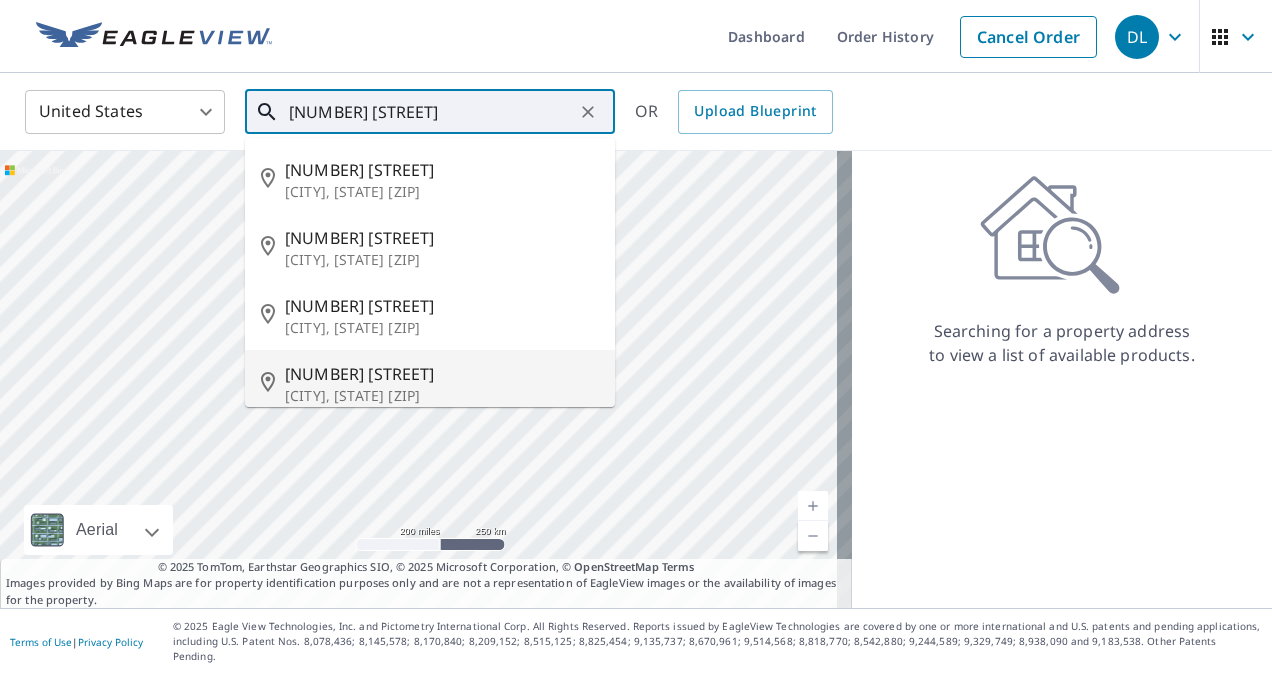 click on "[NUMBER] [STREET]" at bounding box center (442, 374) 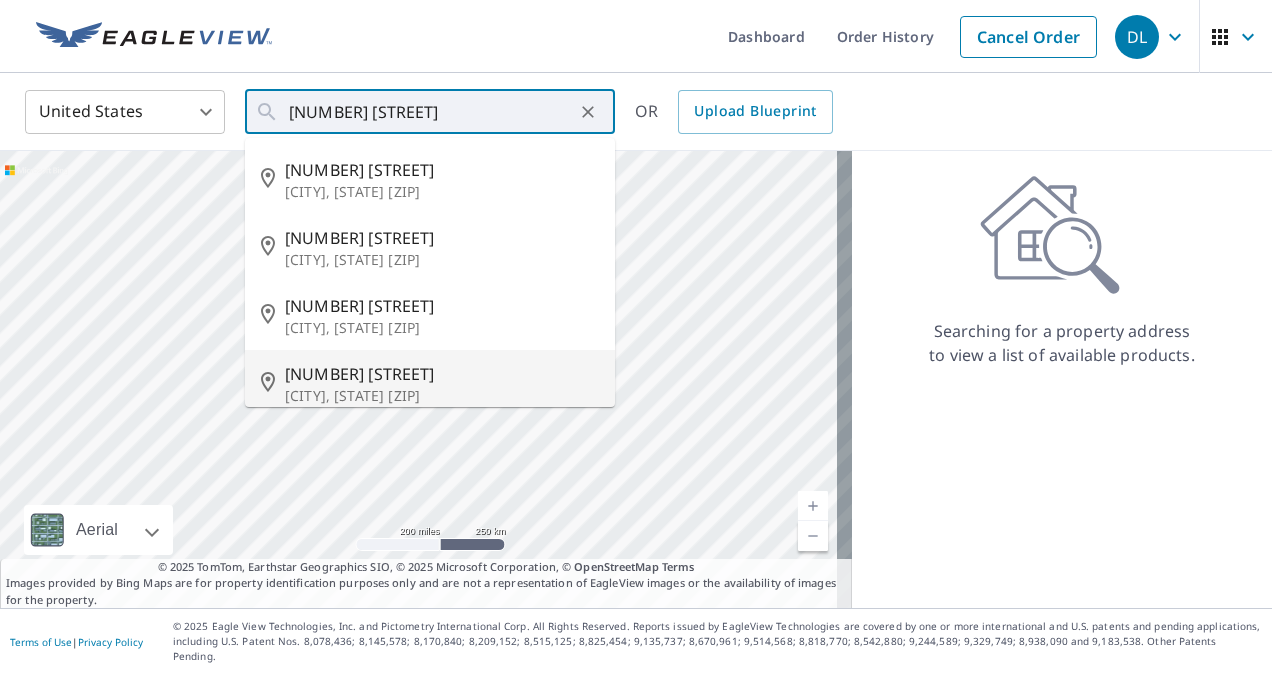 type on "57 Kathleen Dr Mc Kees Rocks, PA 15136" 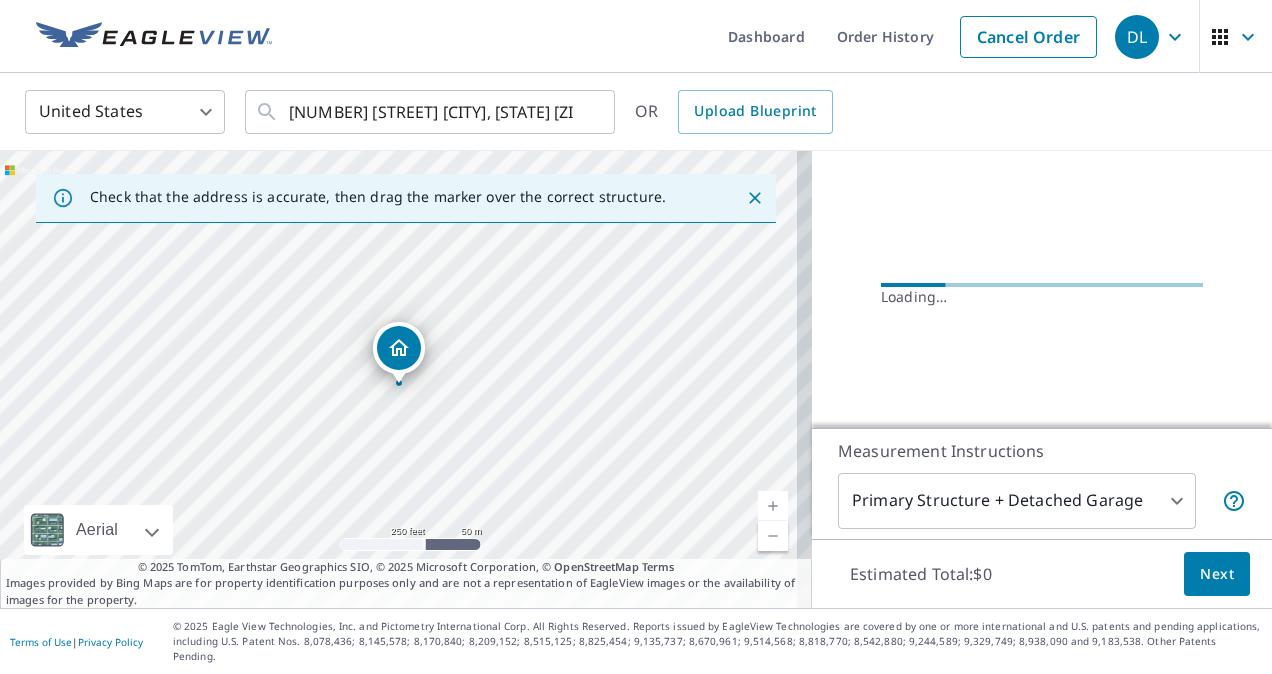 scroll, scrollTop: 208, scrollLeft: 0, axis: vertical 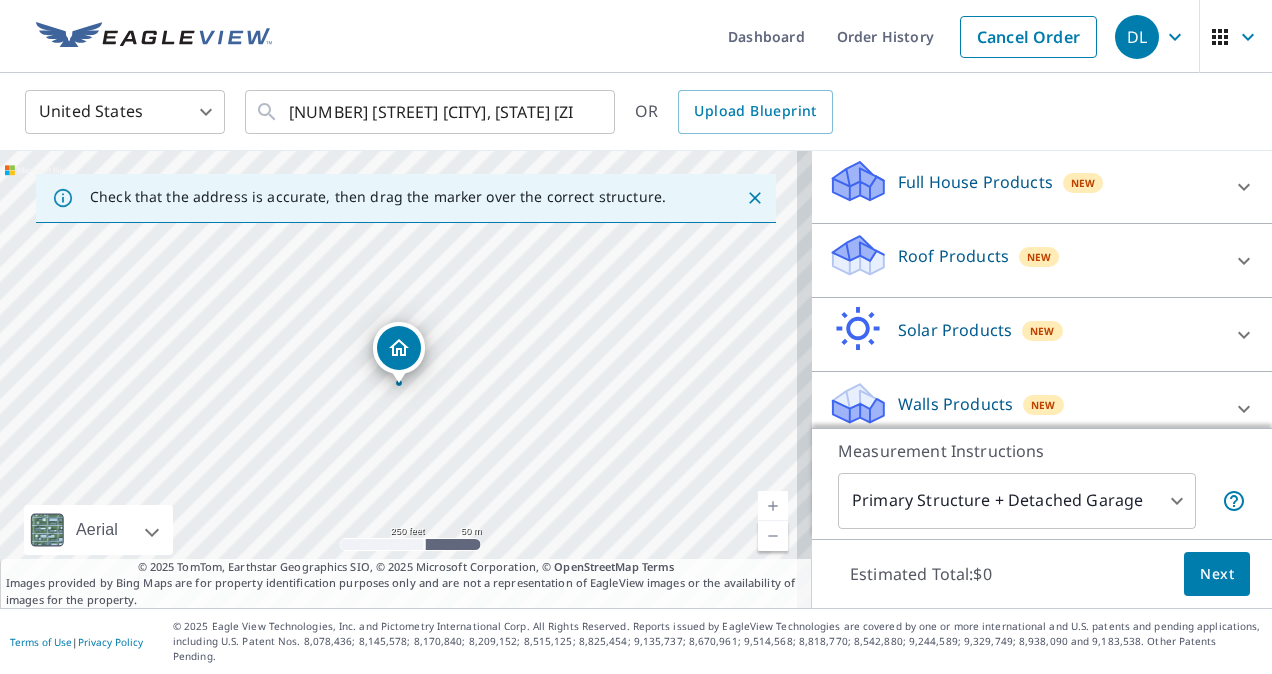 click on "Roof Products" at bounding box center (953, 256) 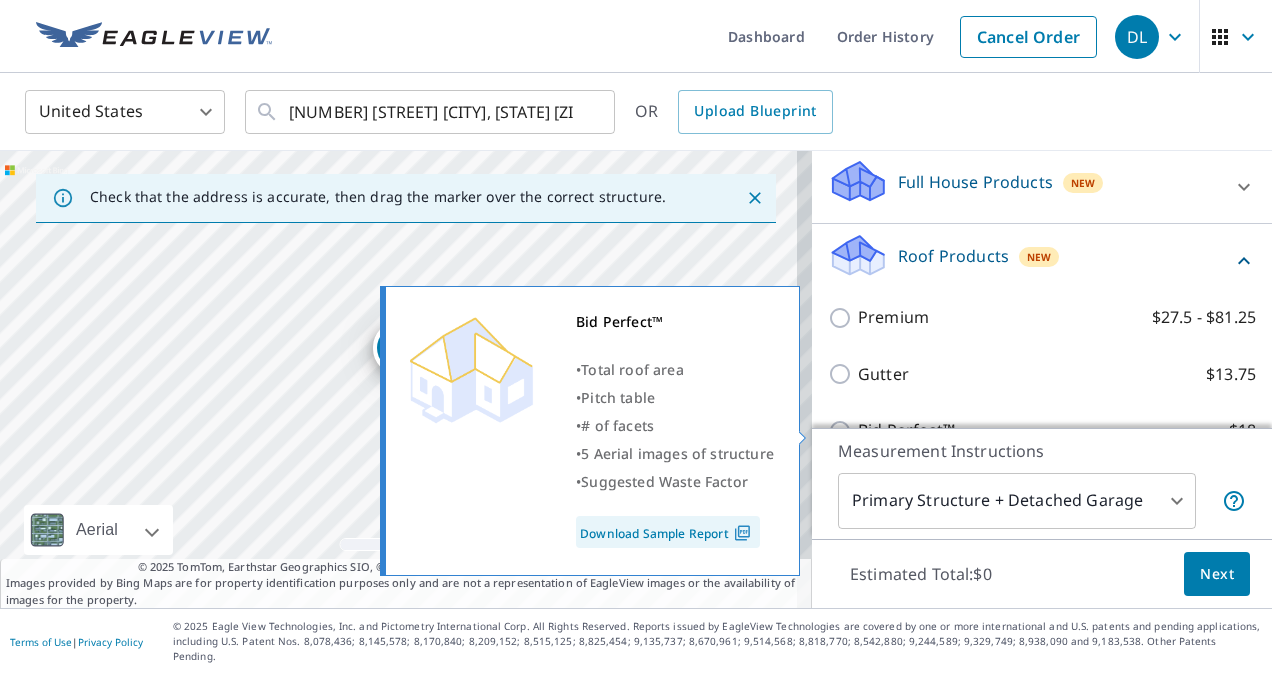 click on "Bid Perfect™" at bounding box center [906, 430] 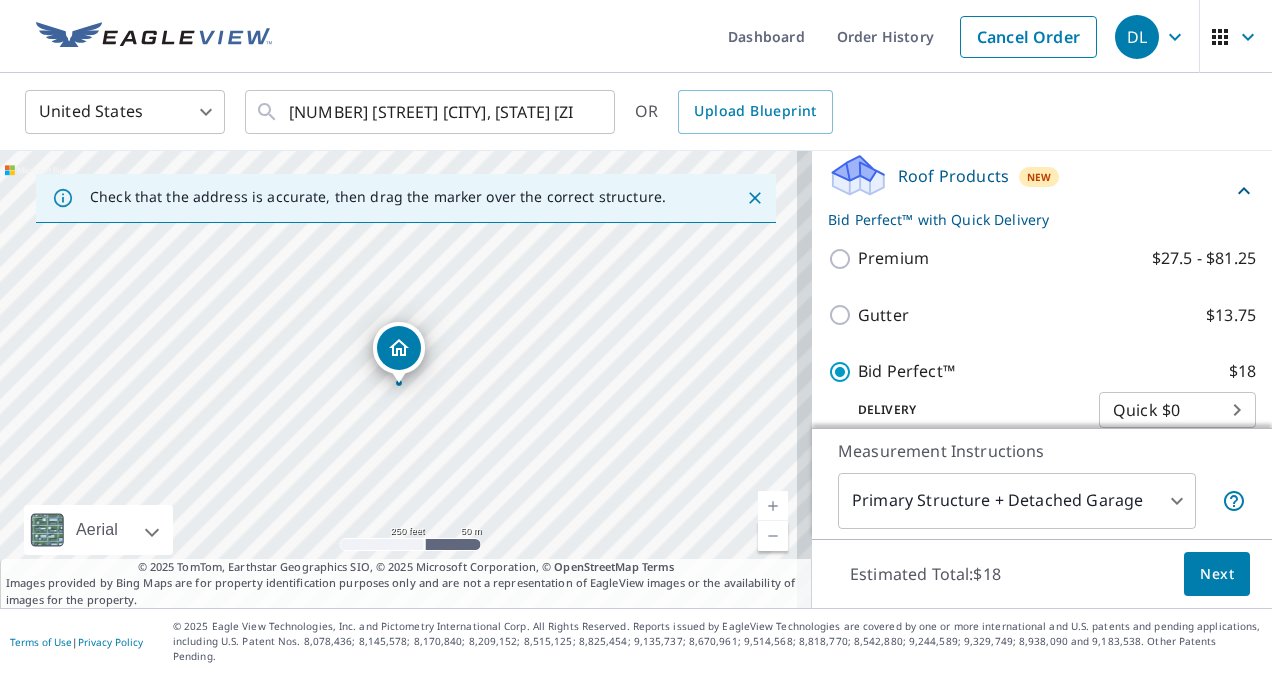scroll, scrollTop: 390, scrollLeft: 0, axis: vertical 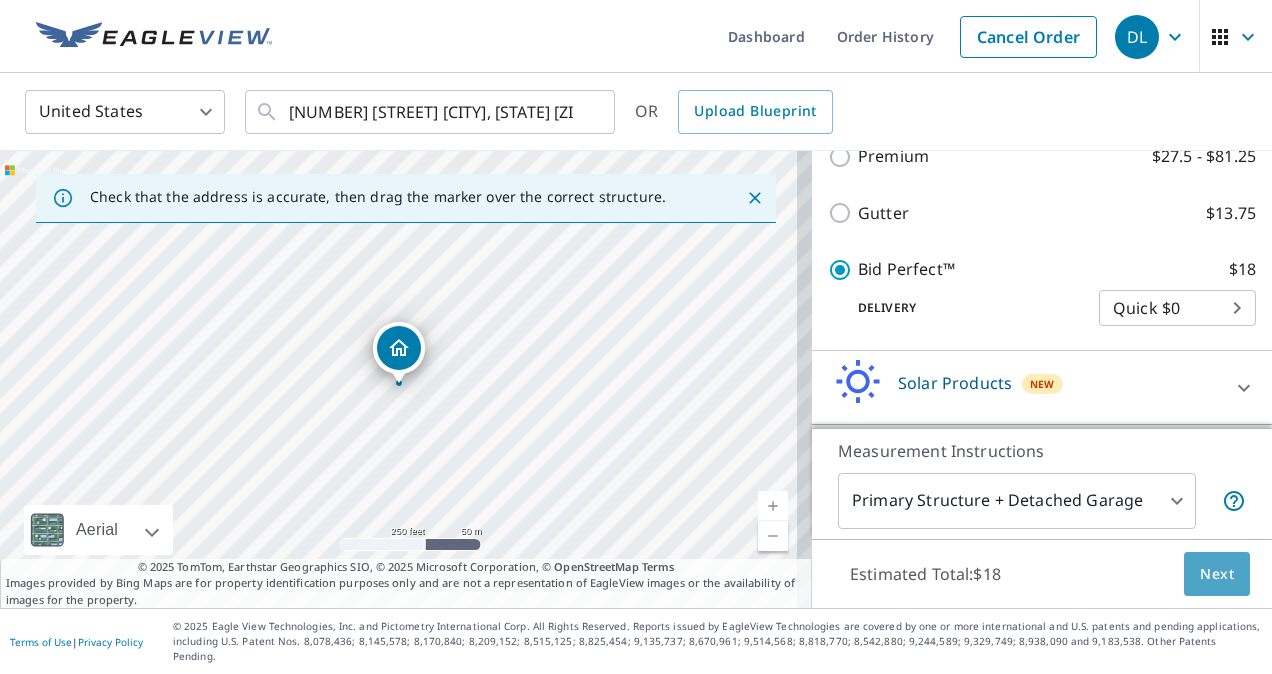 click on "Next" at bounding box center (1217, 574) 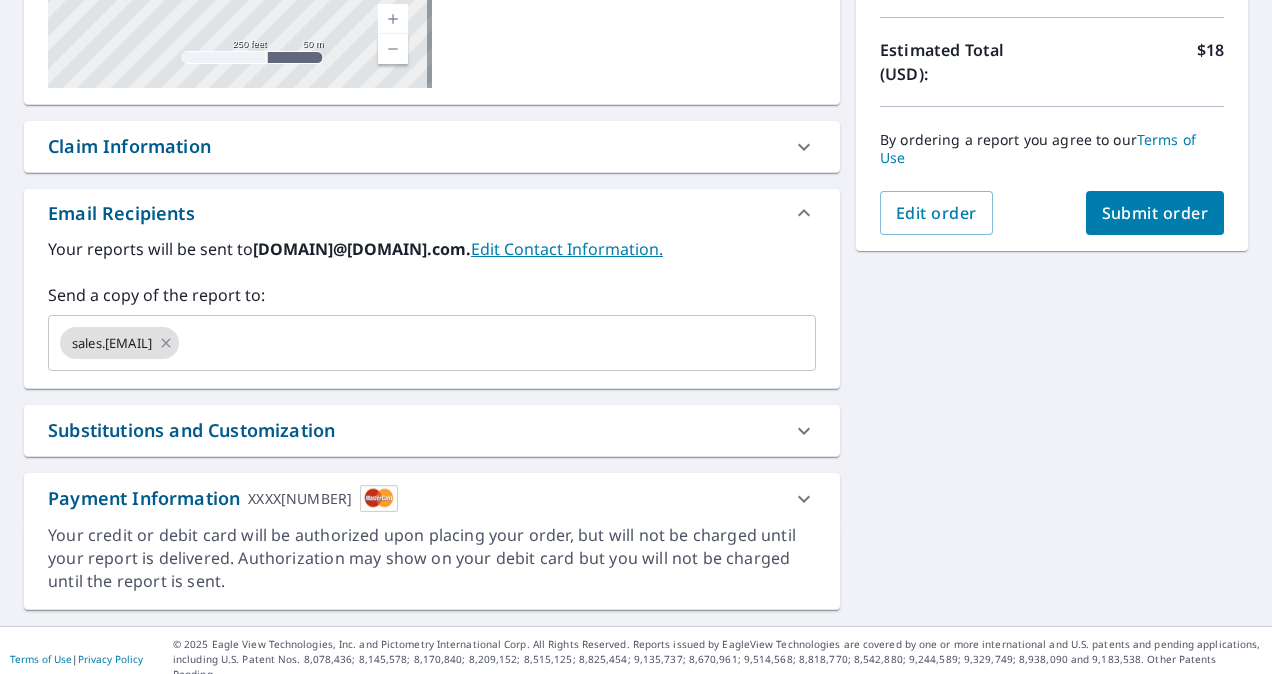 scroll, scrollTop: 428, scrollLeft: 0, axis: vertical 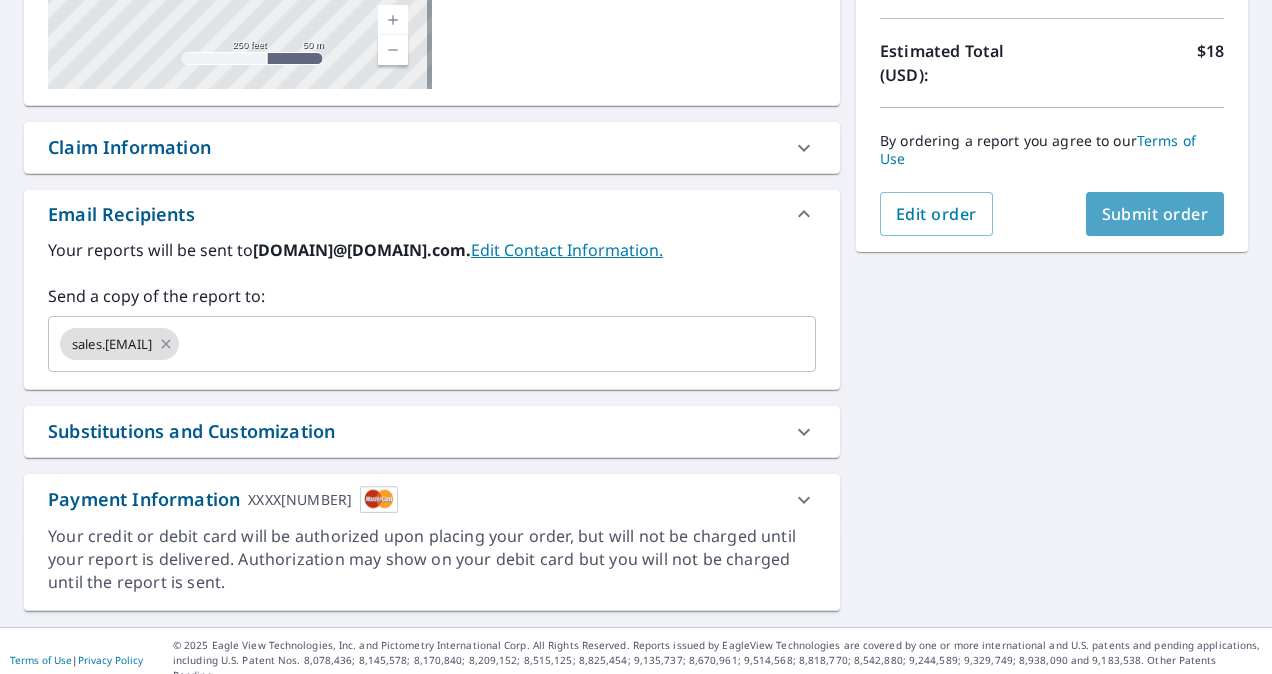 click on "Submit order" at bounding box center [1155, 214] 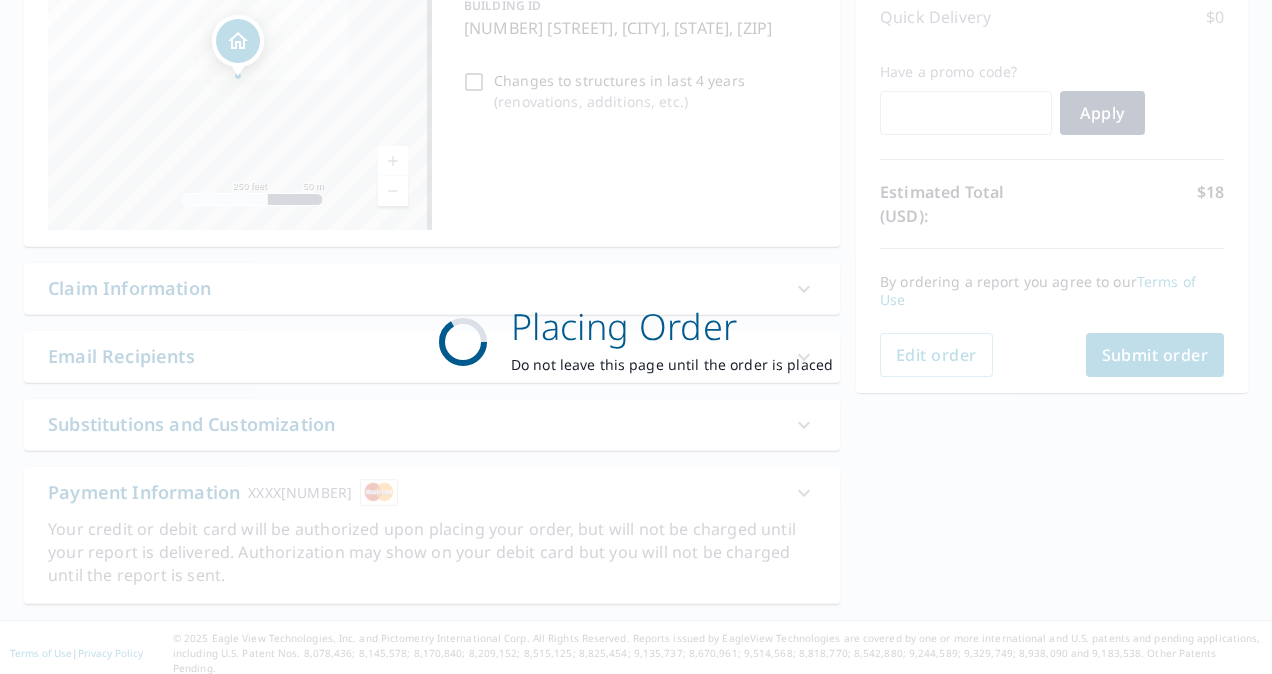 scroll, scrollTop: 281, scrollLeft: 0, axis: vertical 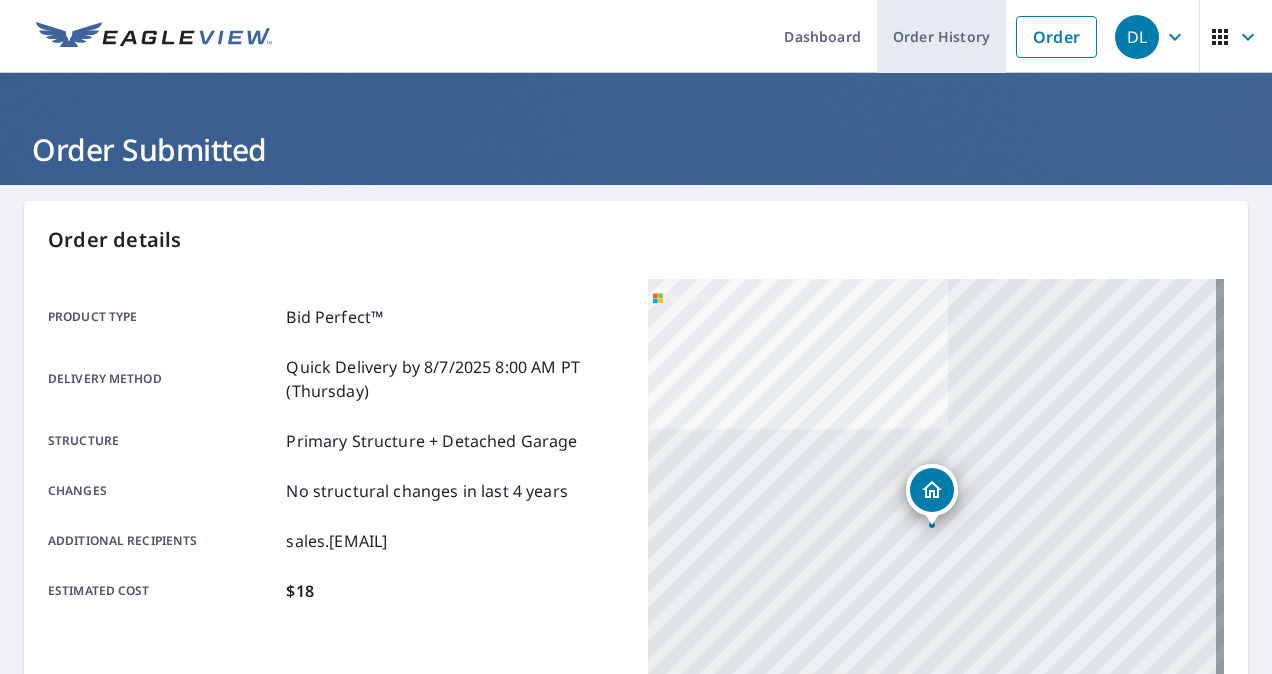 click on "Order History" at bounding box center (941, 36) 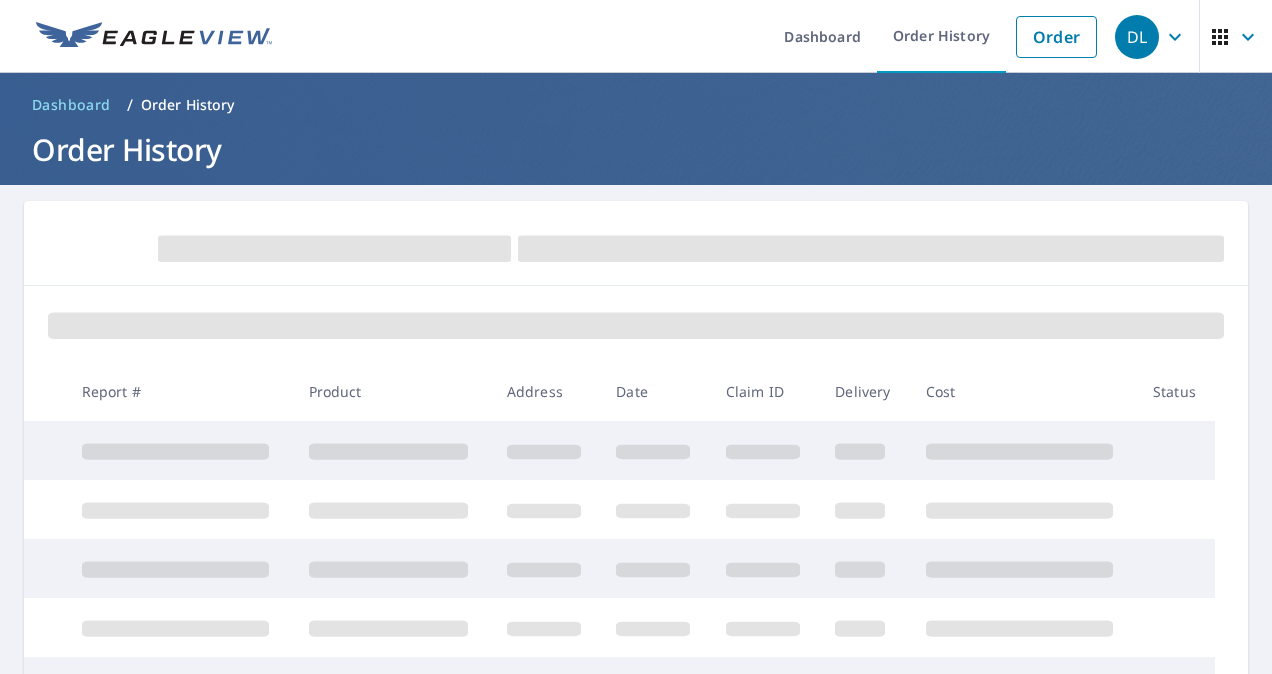 scroll, scrollTop: 0, scrollLeft: 0, axis: both 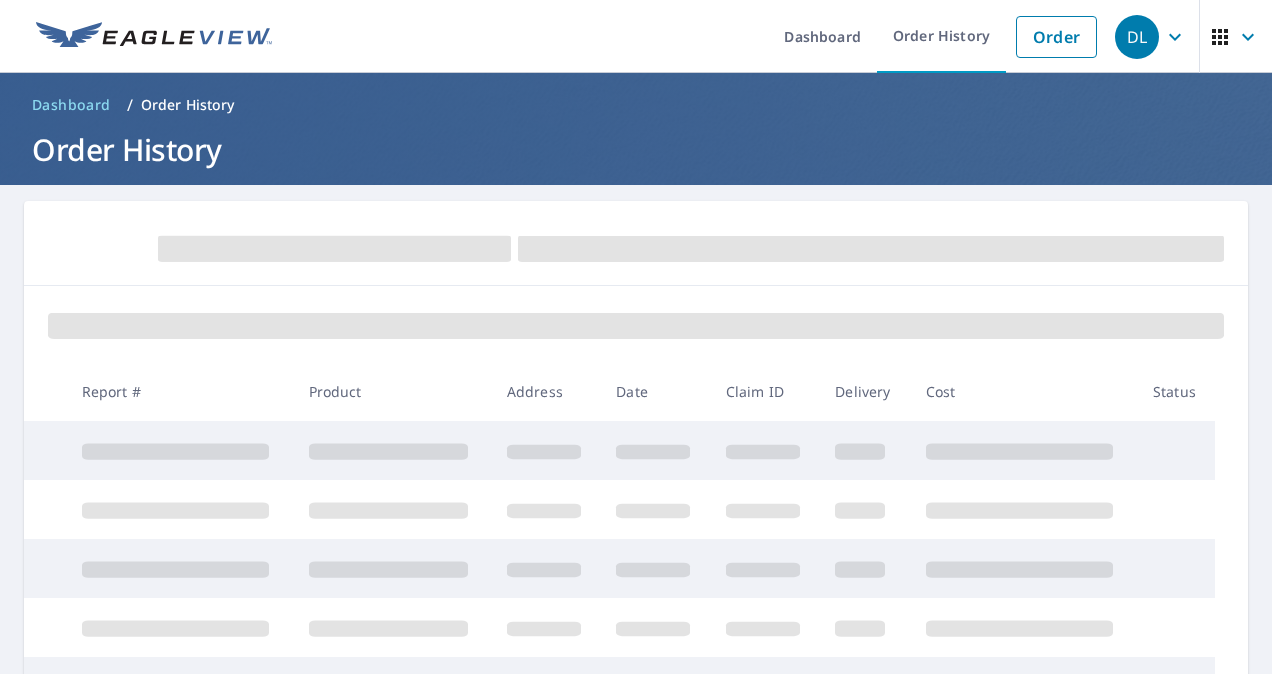 click on "Claim ID" at bounding box center (764, 391) 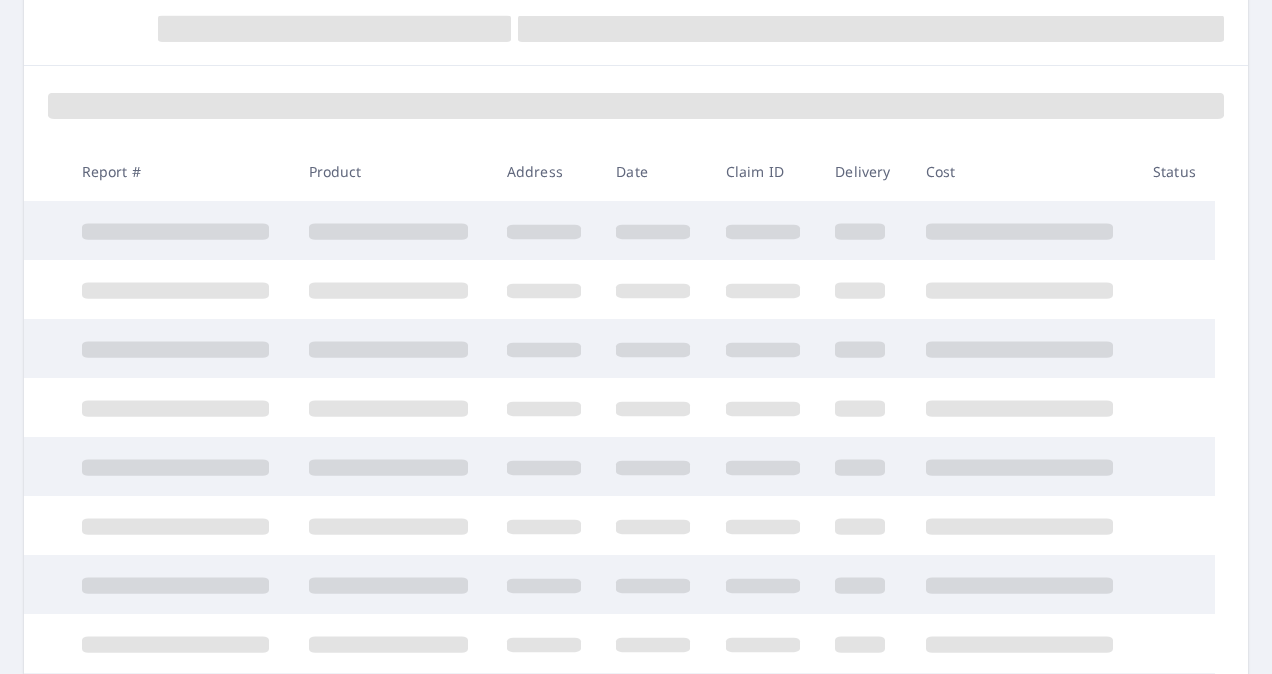 scroll, scrollTop: 235, scrollLeft: 0, axis: vertical 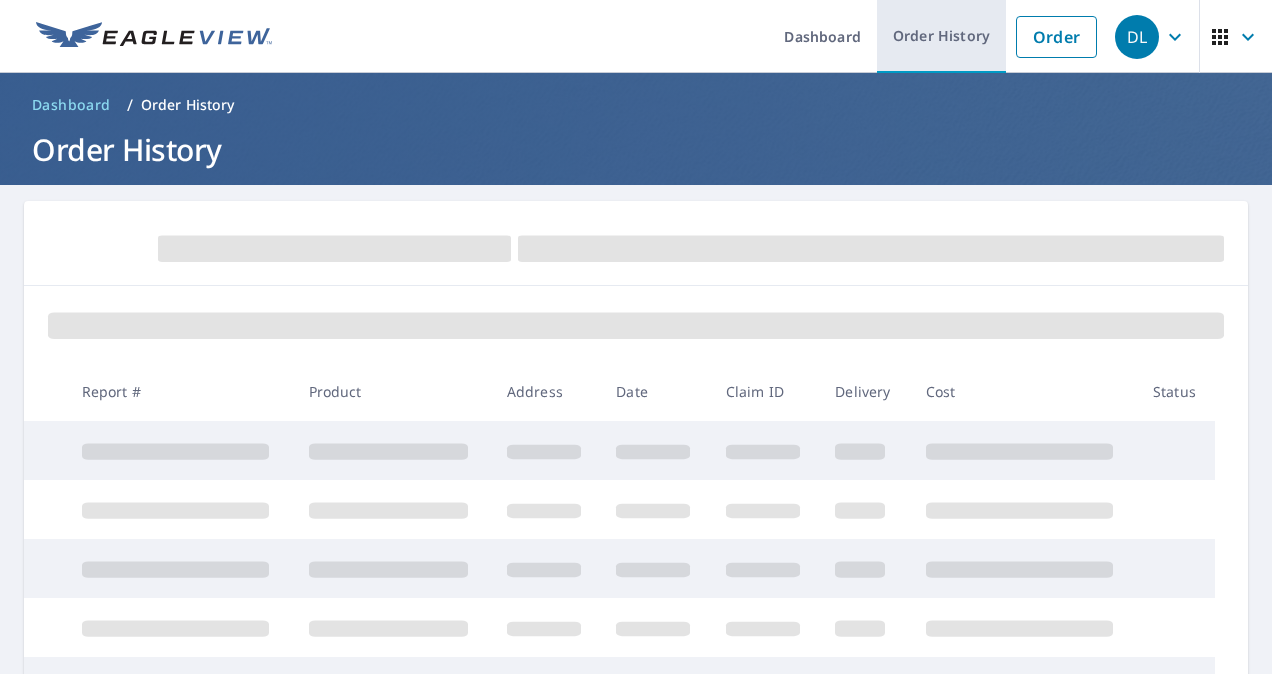 click on "Order History" at bounding box center [941, 36] 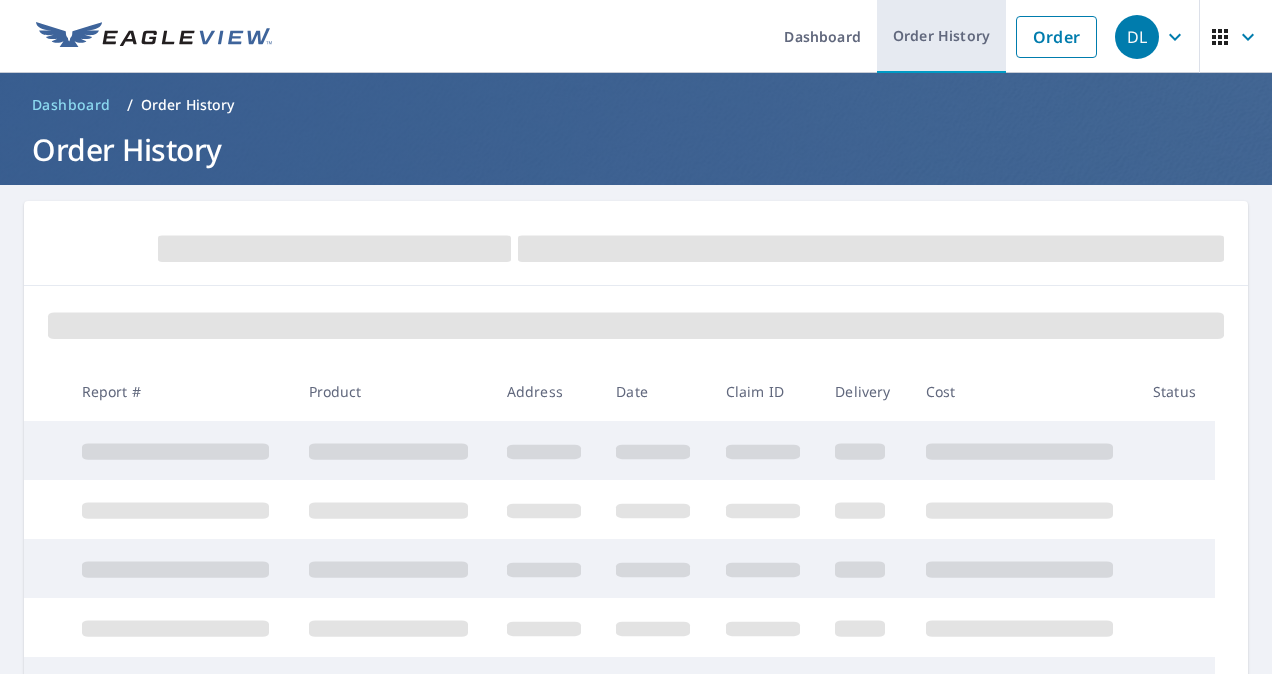 drag, startPoint x: 924, startPoint y: 22, endPoint x: 888, endPoint y: 26, distance: 36.221542 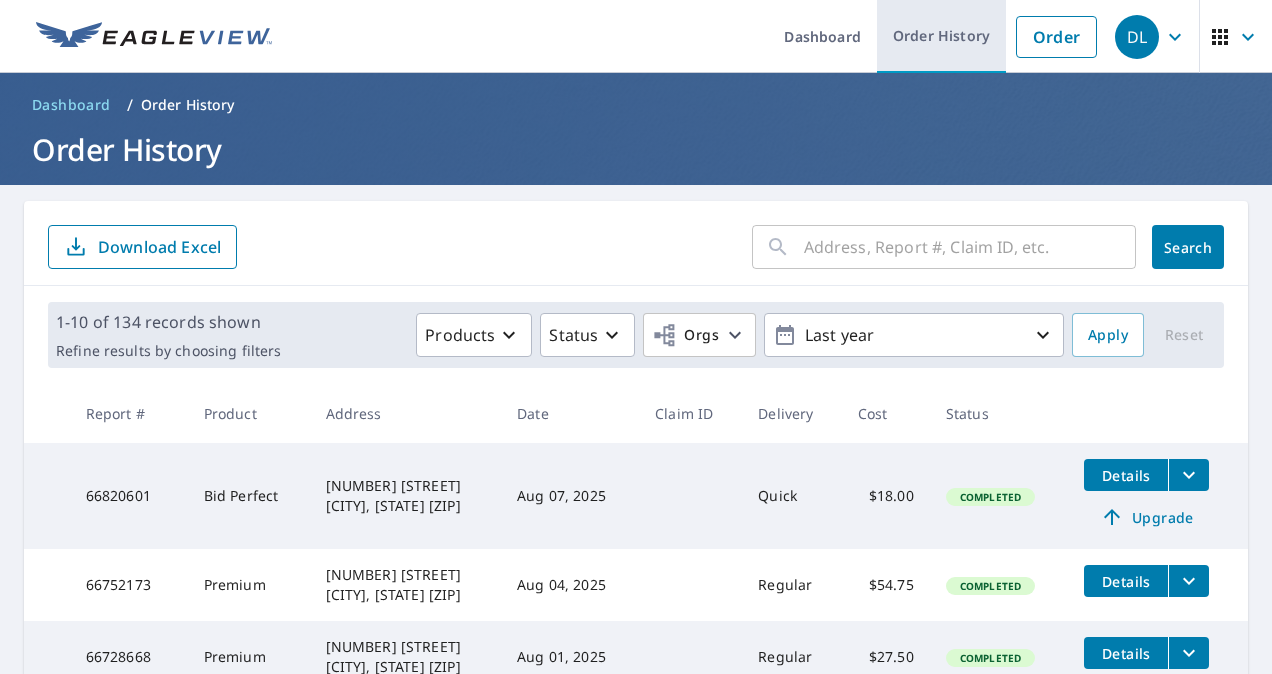 click on "Order History" at bounding box center [941, 36] 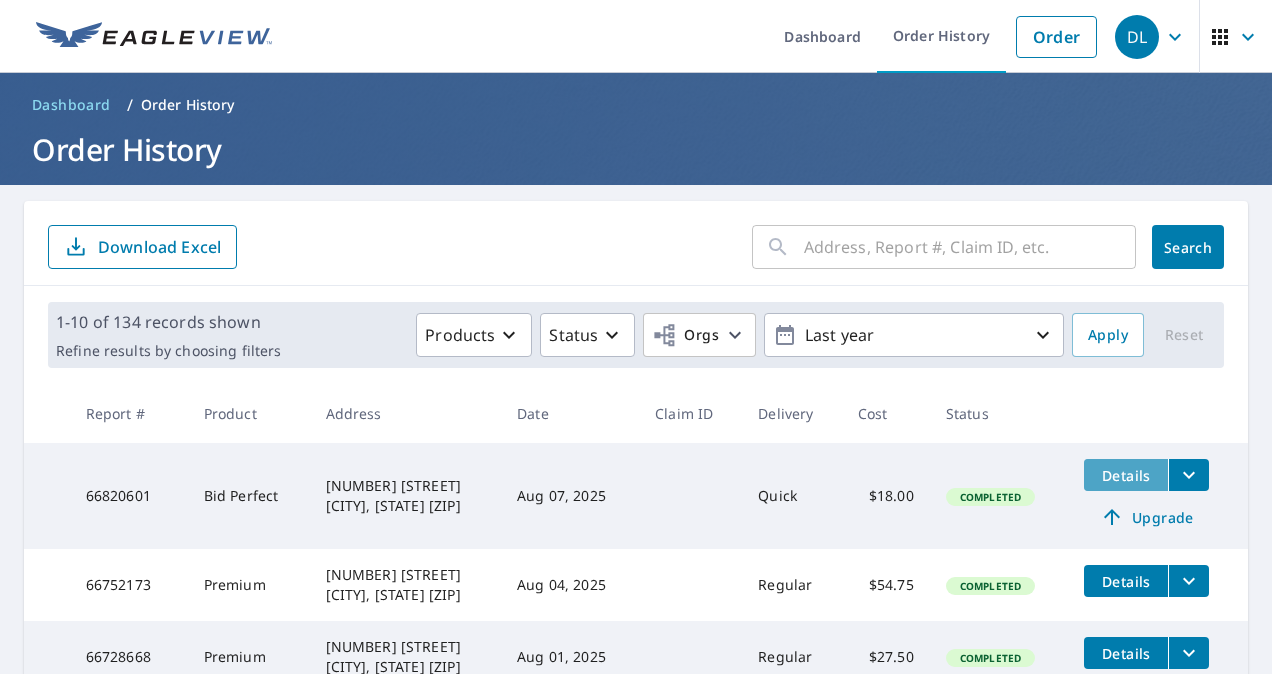click on "Details" at bounding box center (1126, 475) 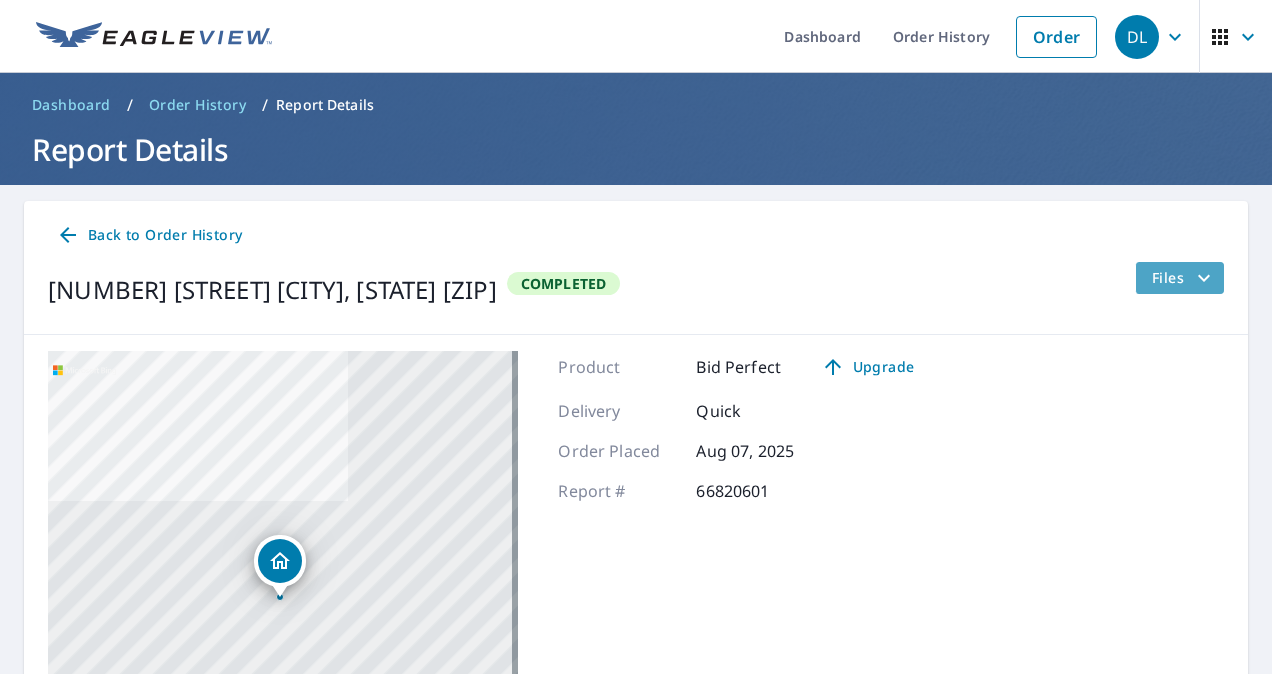 click on "Files" at bounding box center (1184, 278) 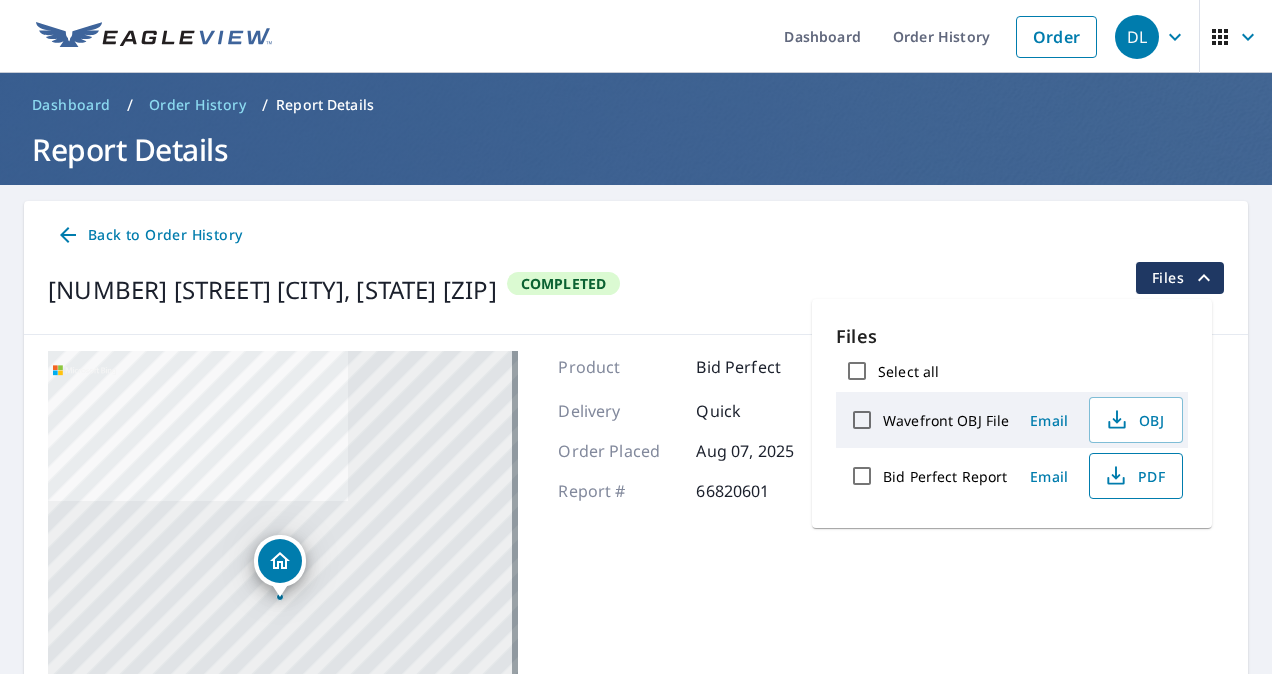 click 